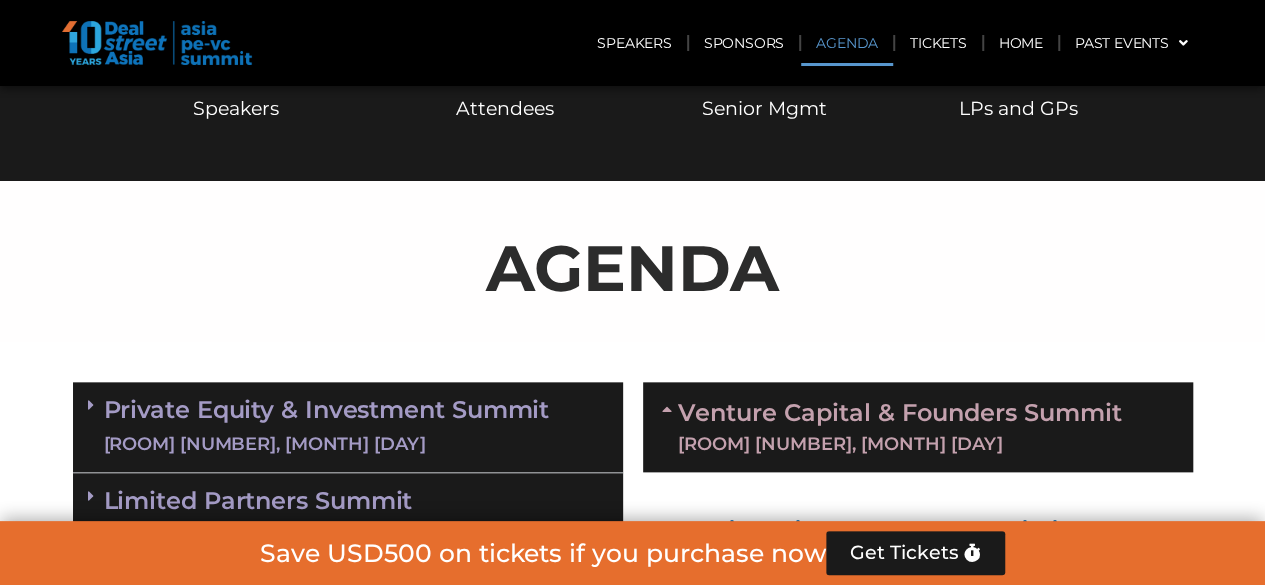 scroll, scrollTop: 1046, scrollLeft: 0, axis: vertical 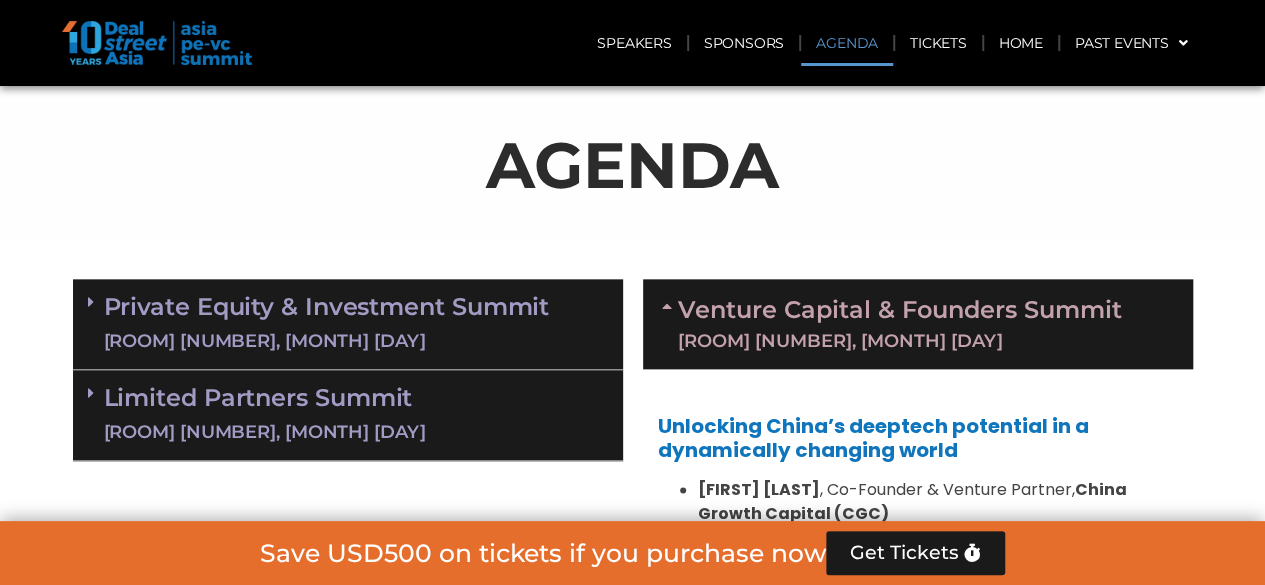 click on "[TITLE] Summit [LOCATION], [DATE]" at bounding box center [348, 414] 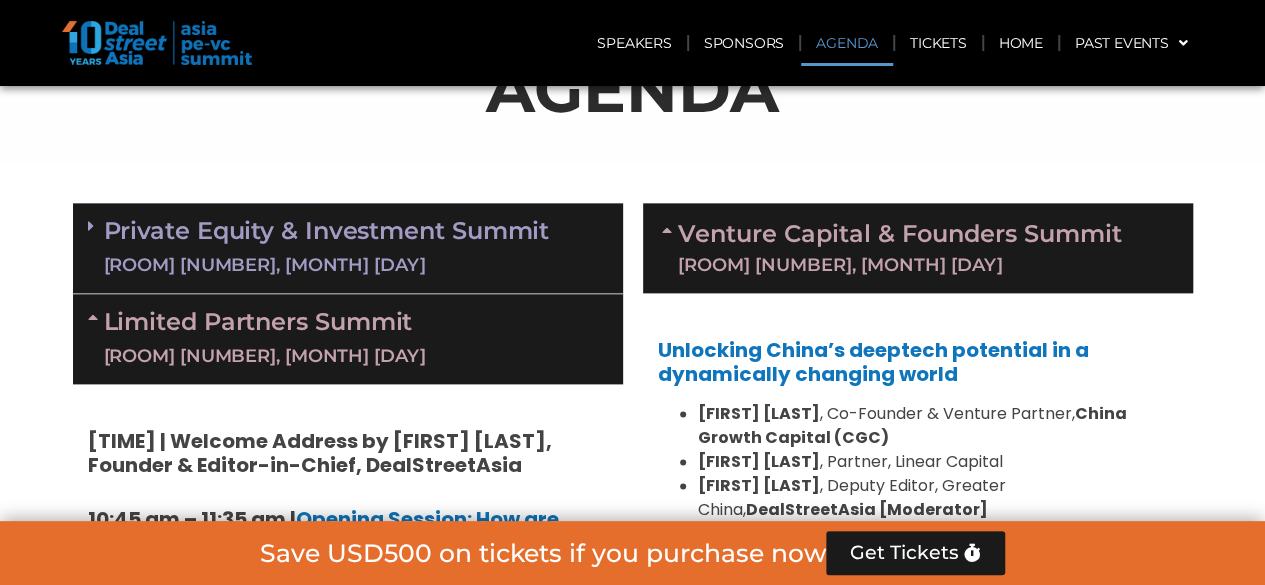 scroll, scrollTop: 1146, scrollLeft: 0, axis: vertical 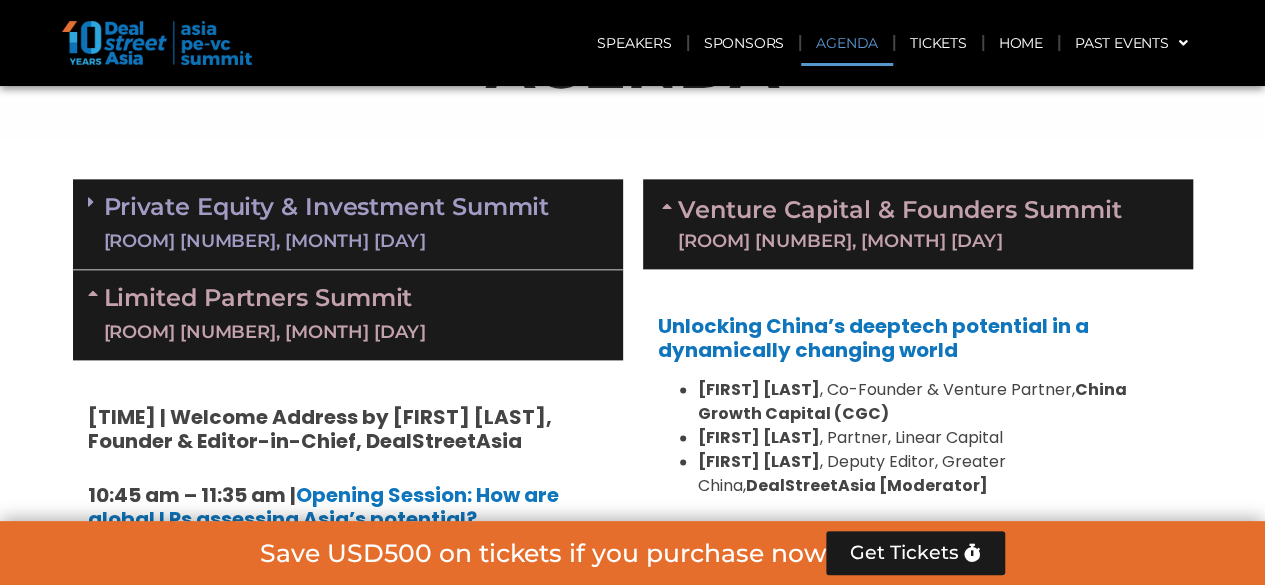click on "[LOCATION] [NUMBER], [DATE]" at bounding box center [356, 332] 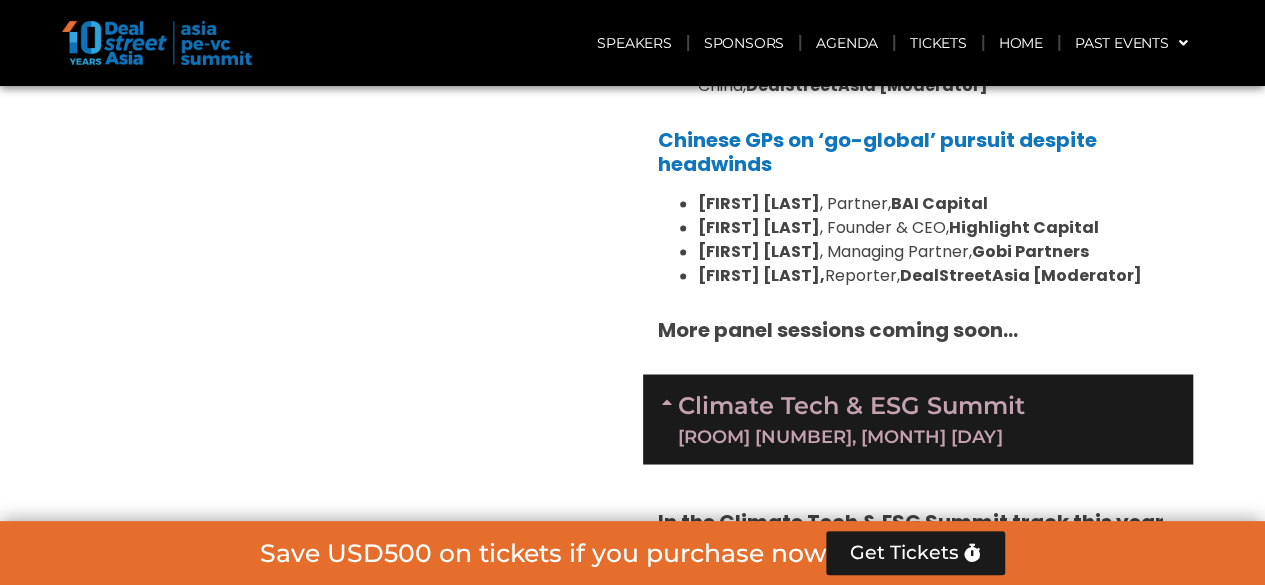 scroll, scrollTop: 1246, scrollLeft: 0, axis: vertical 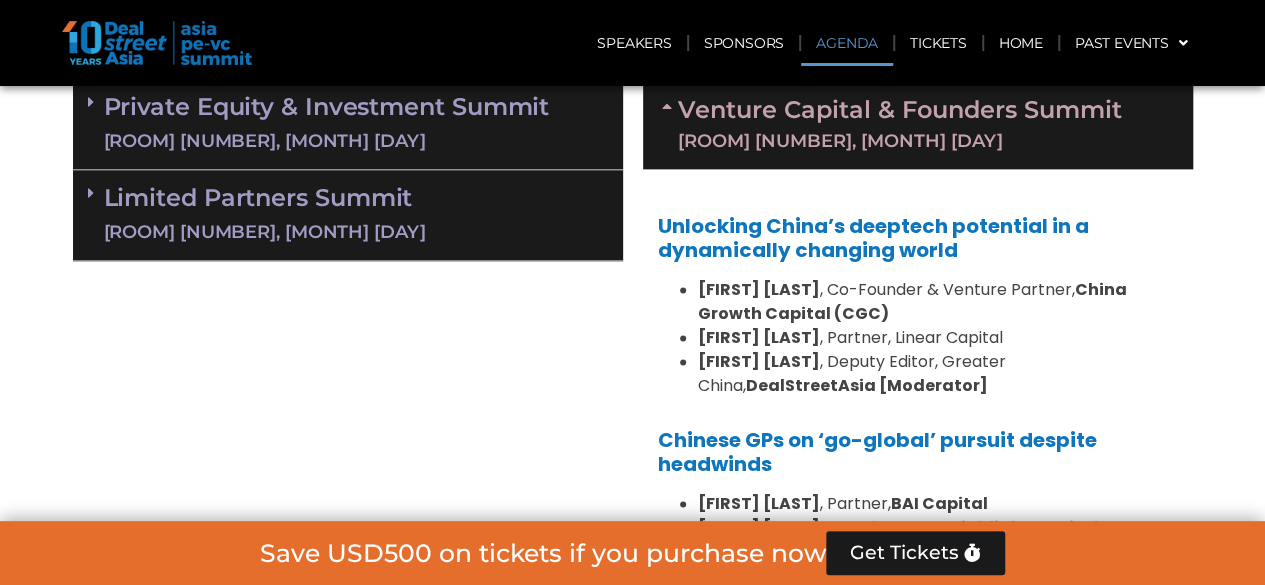 click on "Limited Partners Summit  Ballroom 2, 10 Sept" at bounding box center [348, 214] 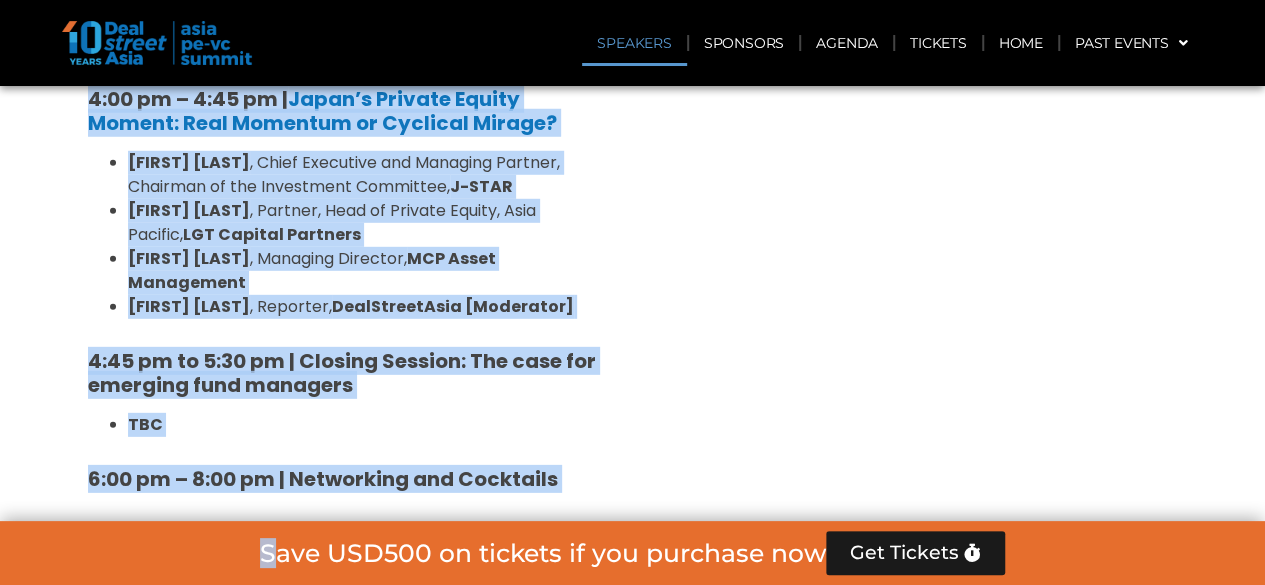 scroll, scrollTop: 2846, scrollLeft: 0, axis: vertical 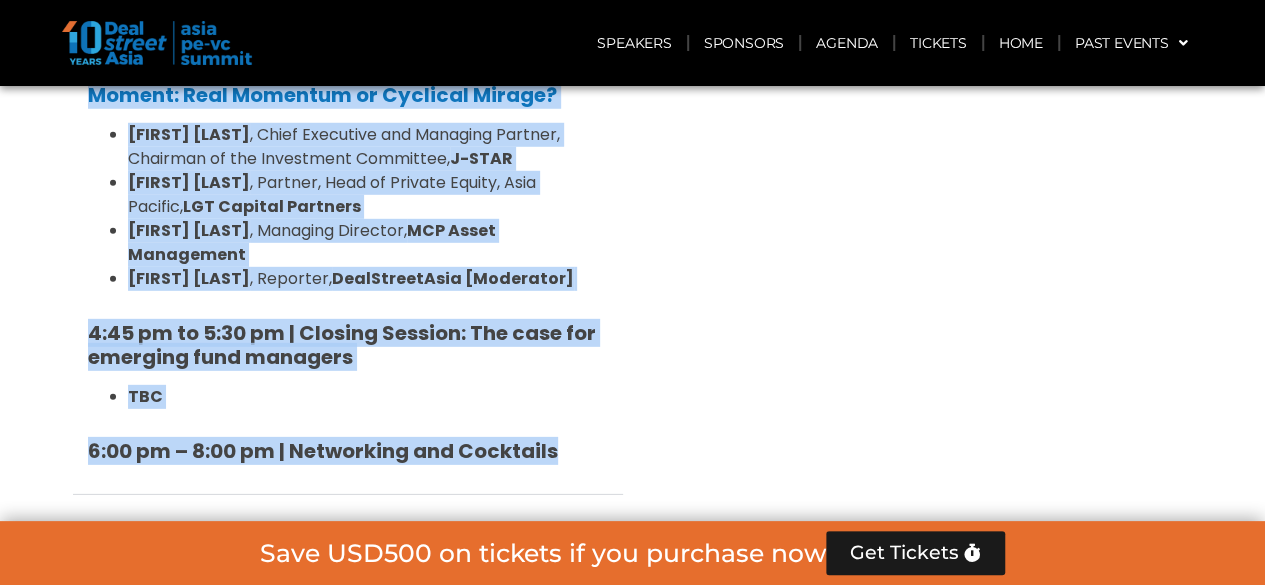 drag, startPoint x: 80, startPoint y: 311, endPoint x: 588, endPoint y: 367, distance: 511.0773 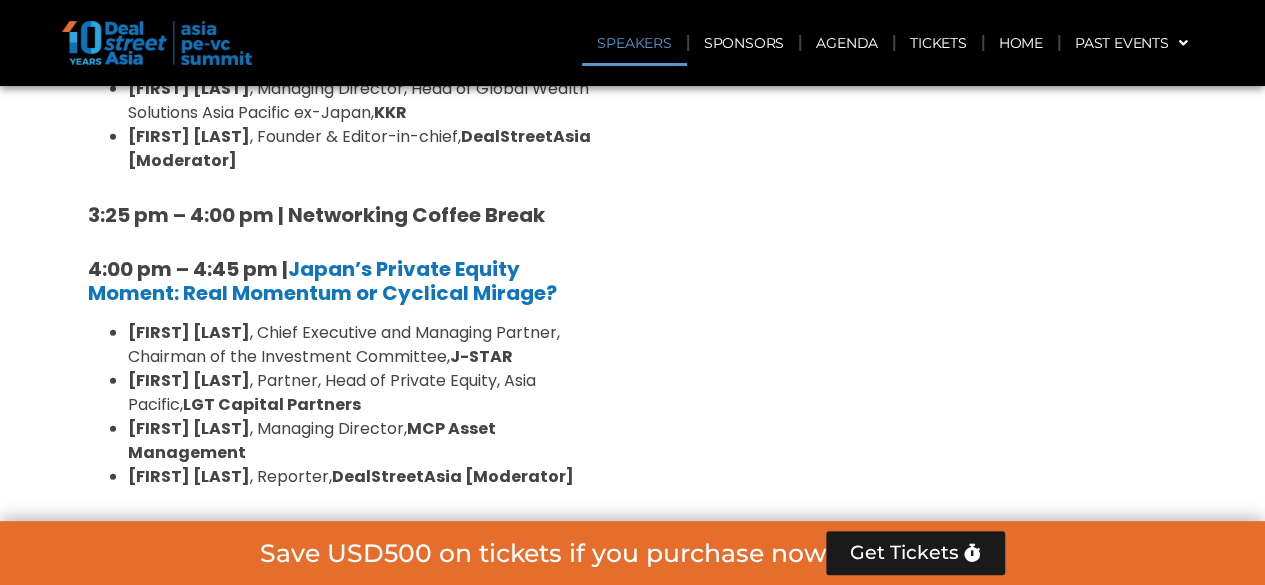 scroll, scrollTop: 2646, scrollLeft: 0, axis: vertical 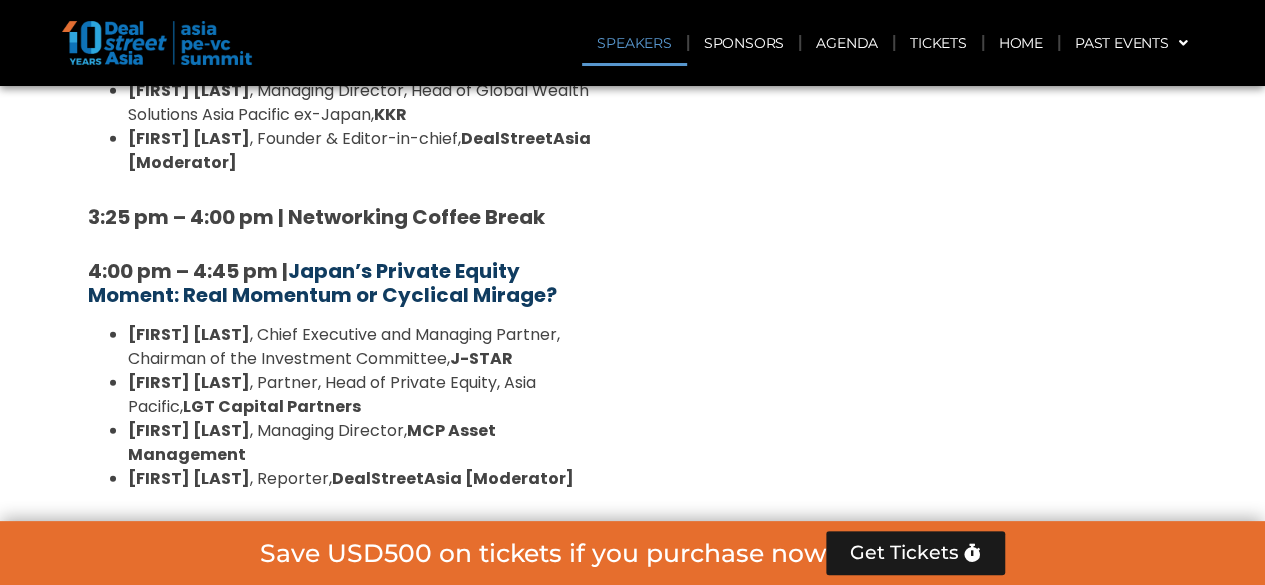 click on "Japan’s Private Equity Moment: Real Momentum or Cyclical Mirage?" at bounding box center (322, 283) 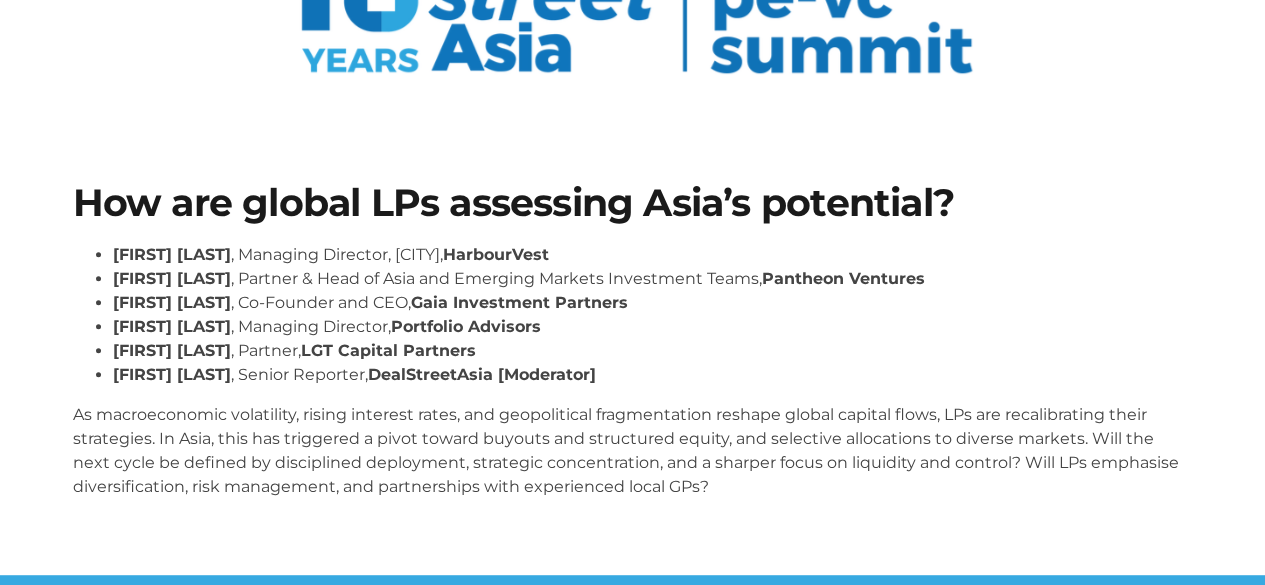 scroll, scrollTop: 300, scrollLeft: 0, axis: vertical 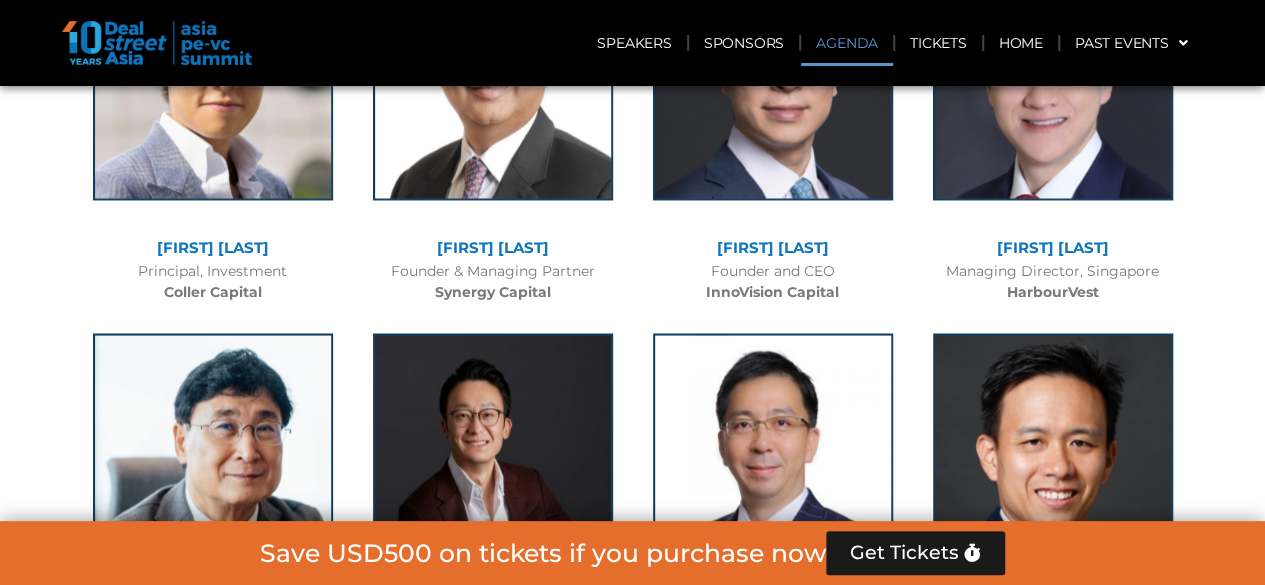click on "Agenda" 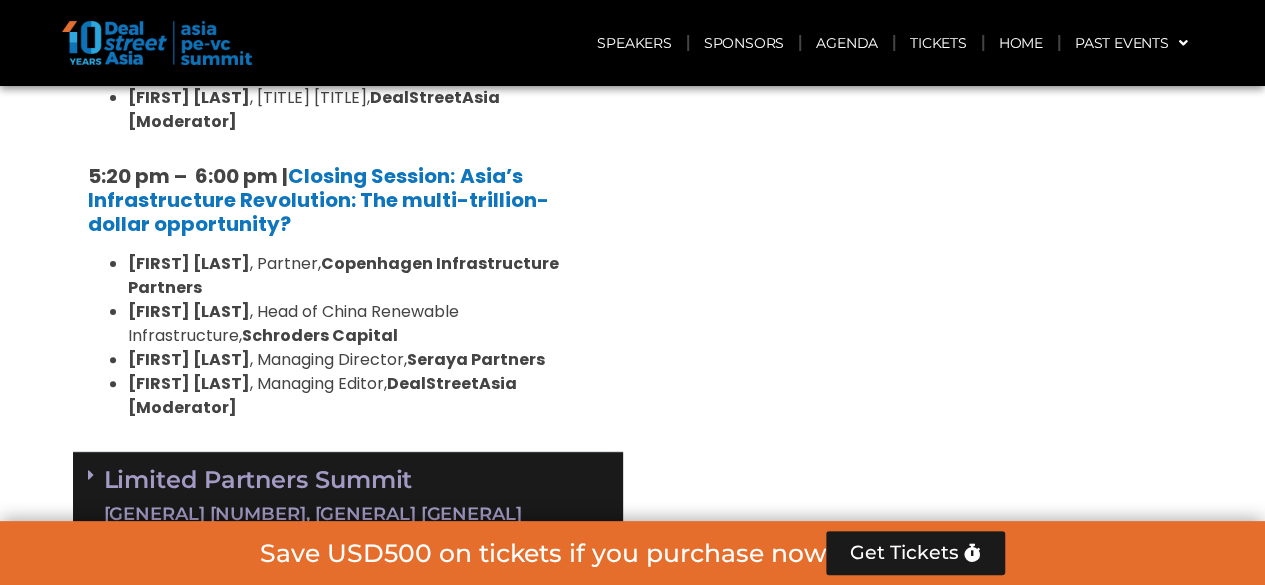 scroll, scrollTop: 3846, scrollLeft: 0, axis: vertical 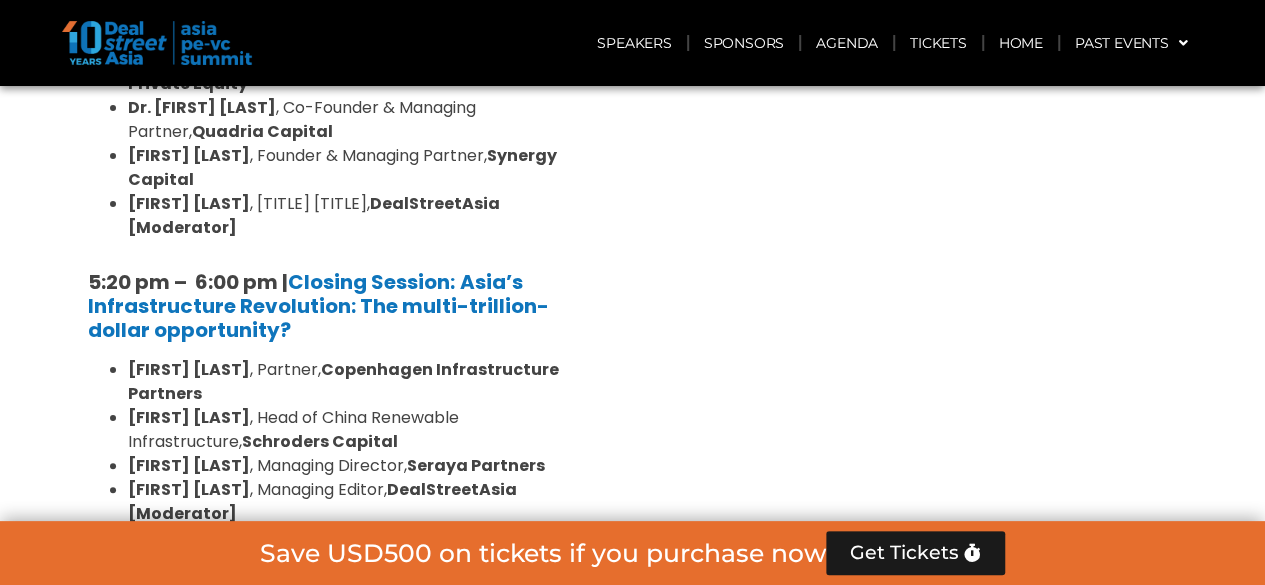 click on "[TITLE] Summit [LOCATION], [DATE]" at bounding box center [348, 603] 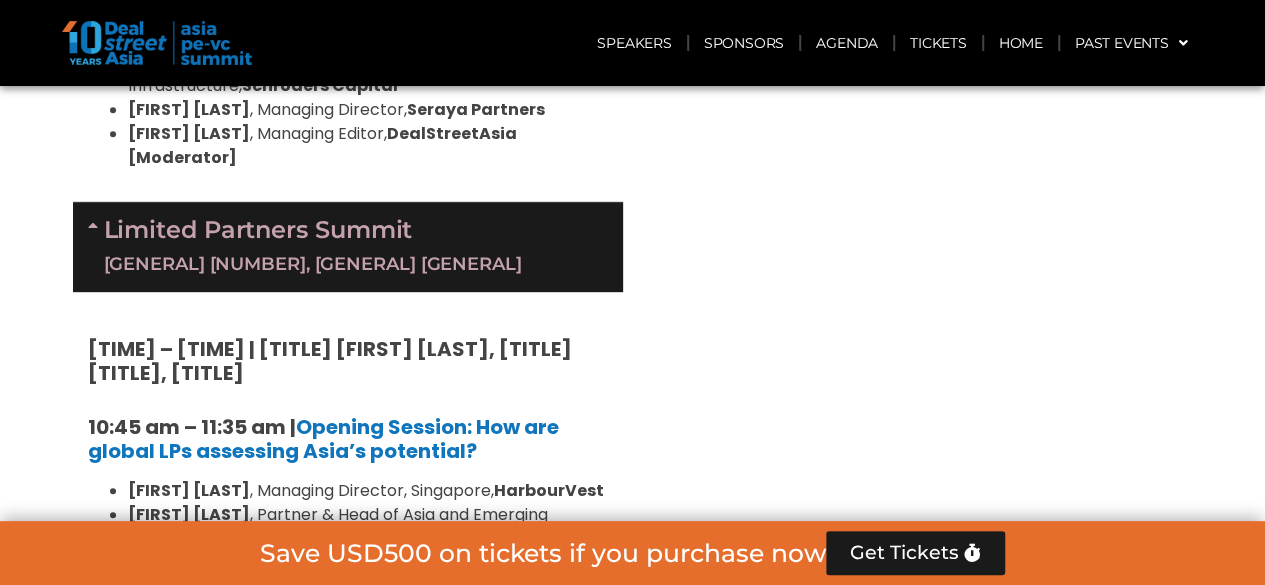 scroll, scrollTop: 4346, scrollLeft: 0, axis: vertical 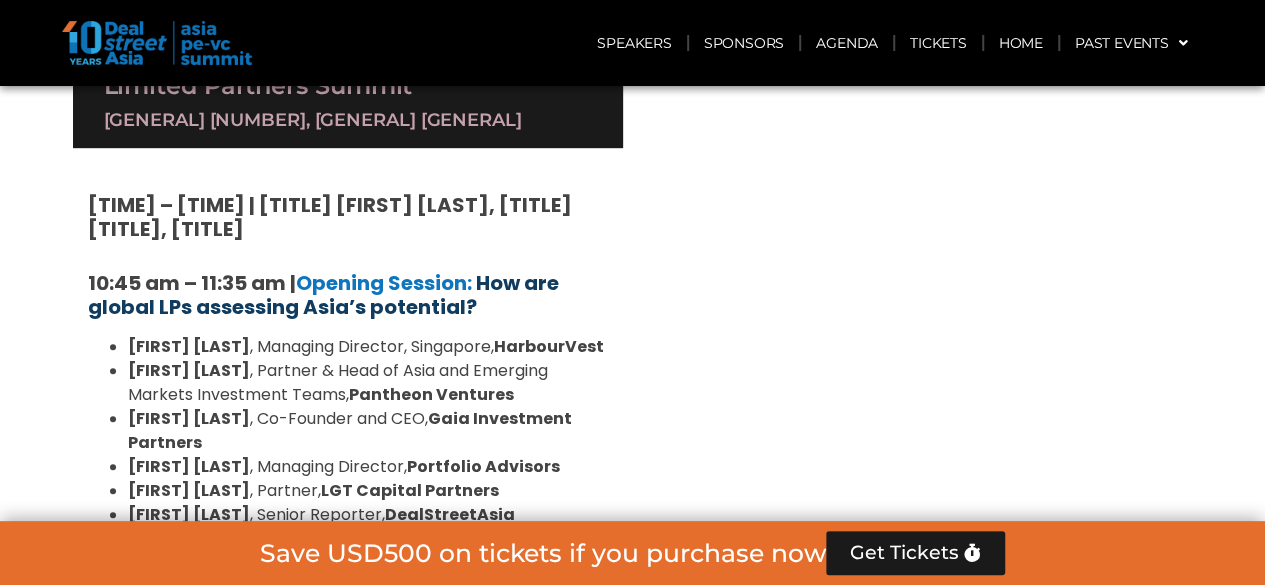 click on "How are global LPs assessing Asia’s potential?" at bounding box center [323, 295] 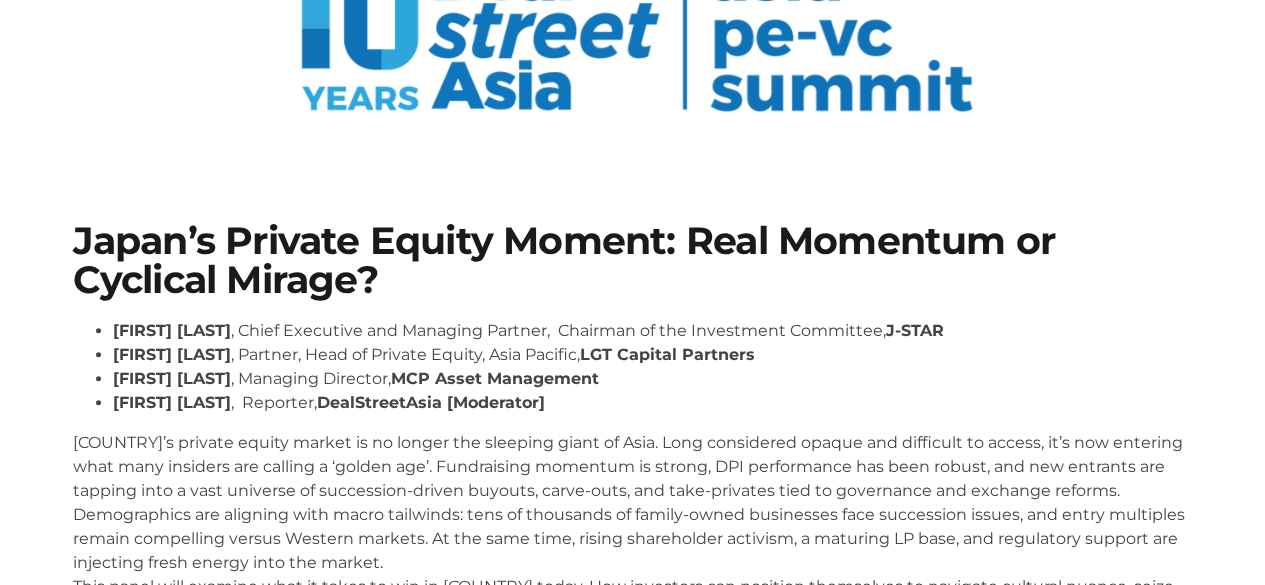 scroll, scrollTop: 400, scrollLeft: 0, axis: vertical 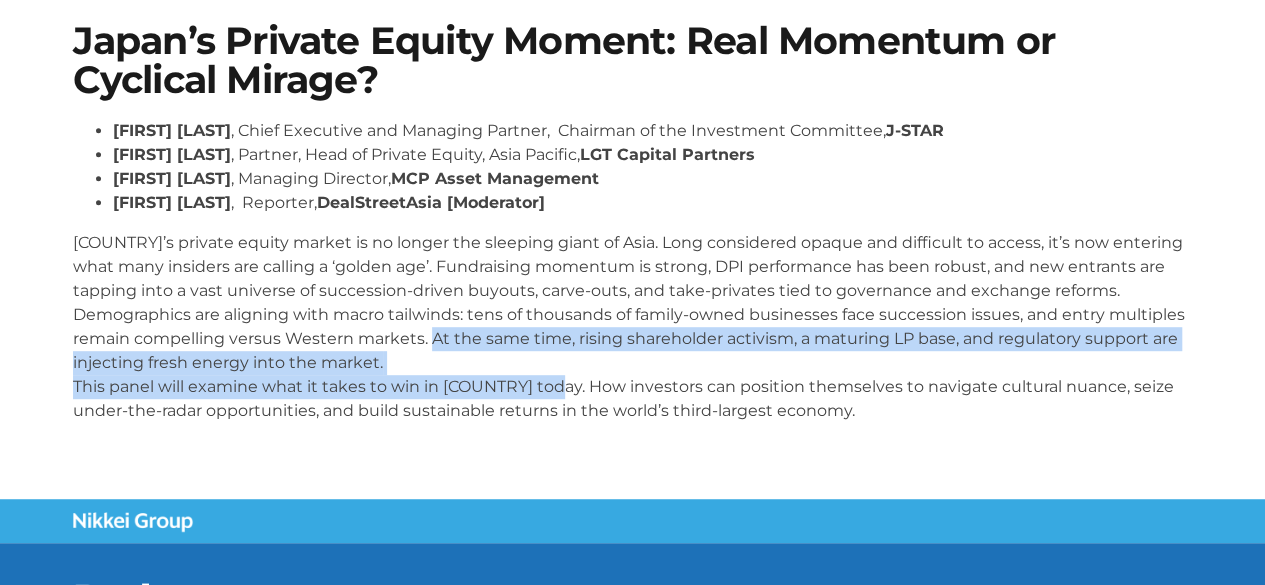 drag, startPoint x: 427, startPoint y: 340, endPoint x: 544, endPoint y: 390, distance: 127.236 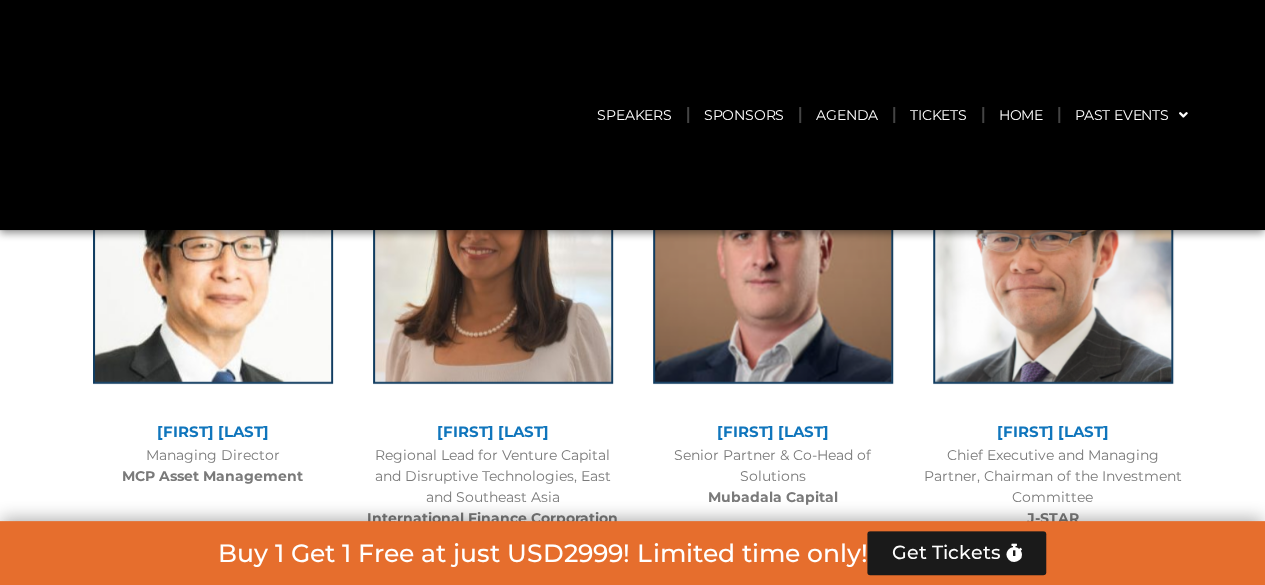 scroll, scrollTop: 2646, scrollLeft: 0, axis: vertical 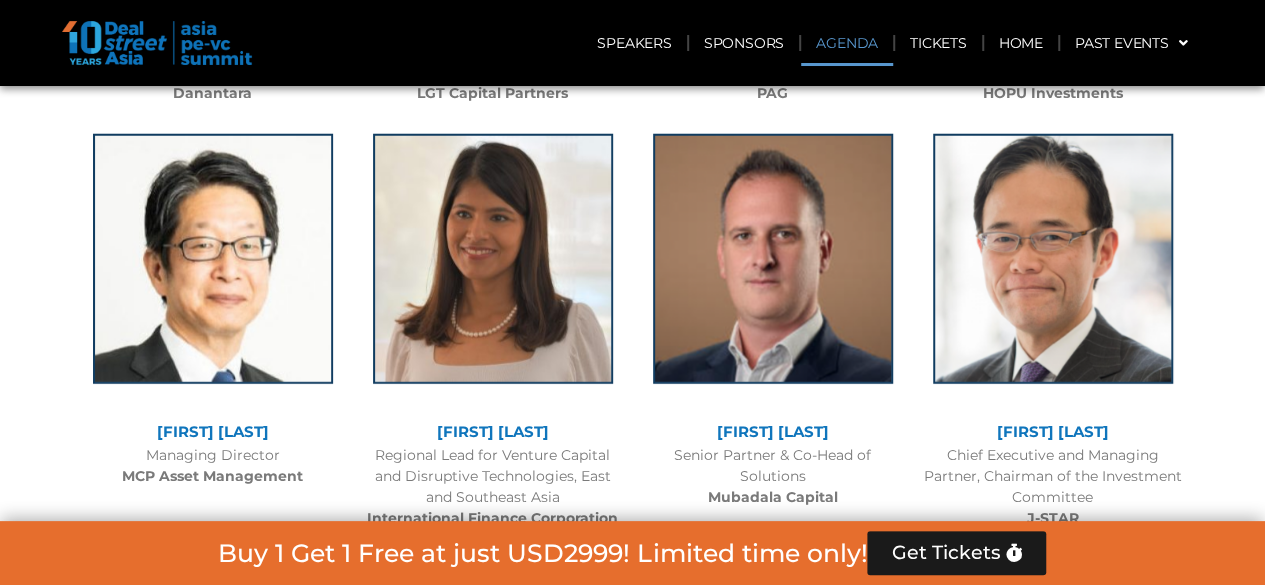 click on "Agenda" 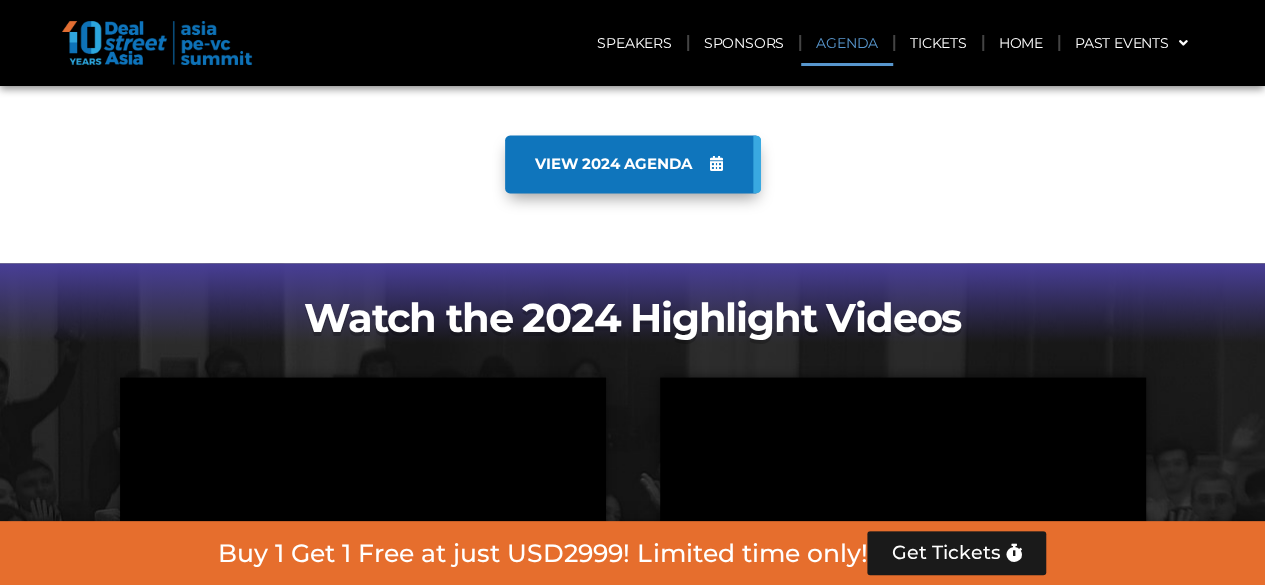 scroll, scrollTop: 1190, scrollLeft: 0, axis: vertical 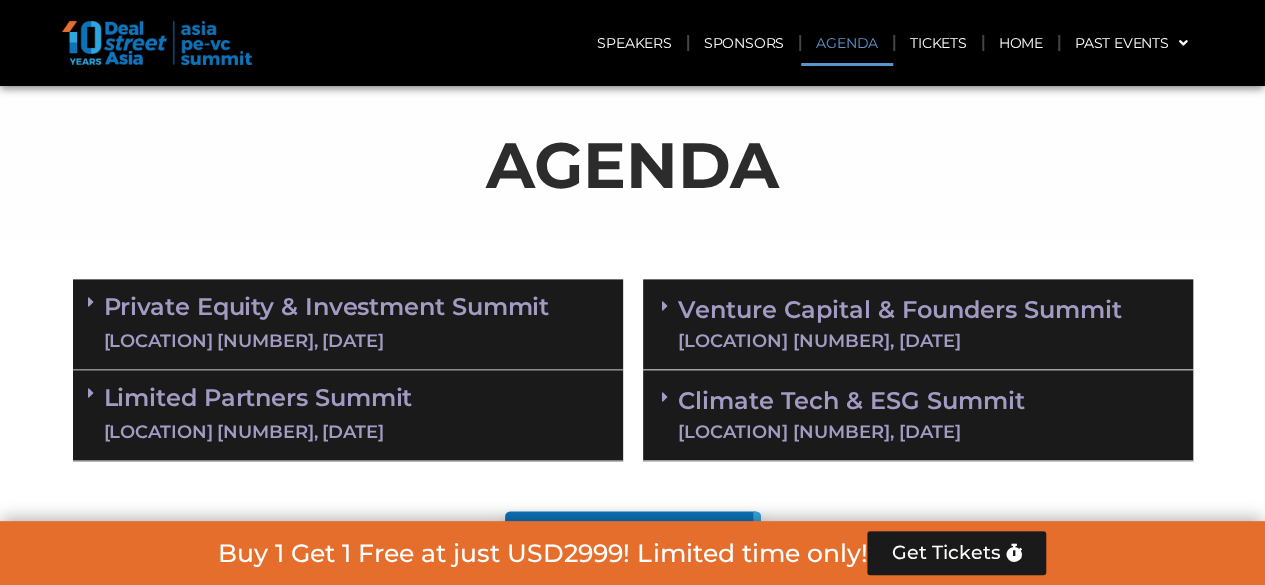 click on "Limited Partners Summit  Ballroom 2, 10 Sept" at bounding box center [348, 415] 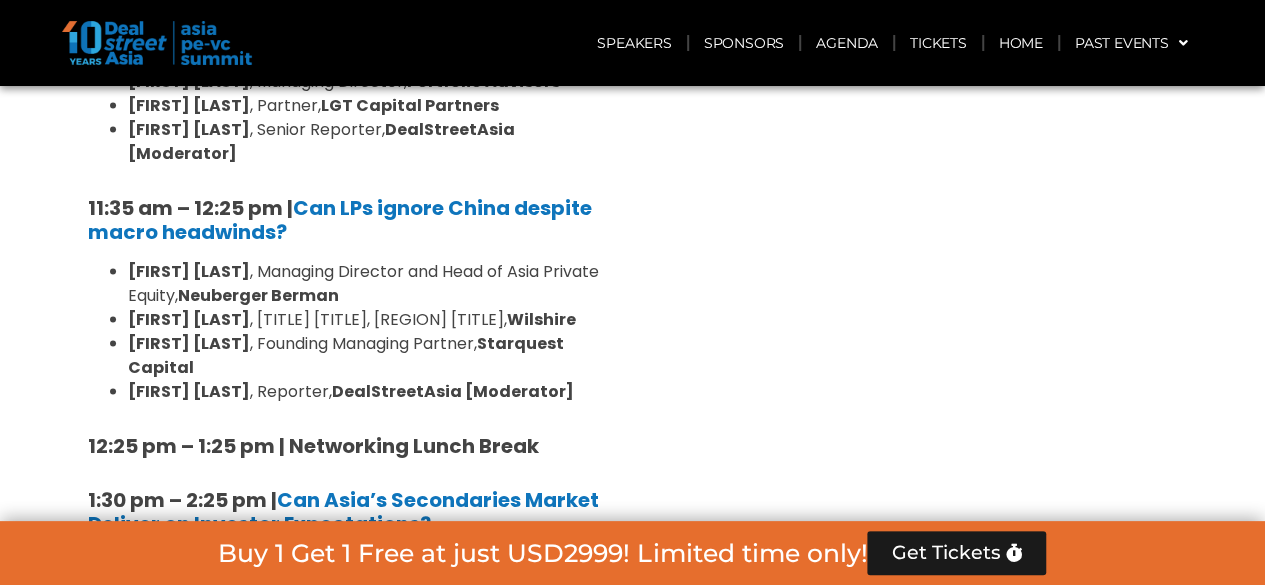 scroll, scrollTop: 1790, scrollLeft: 0, axis: vertical 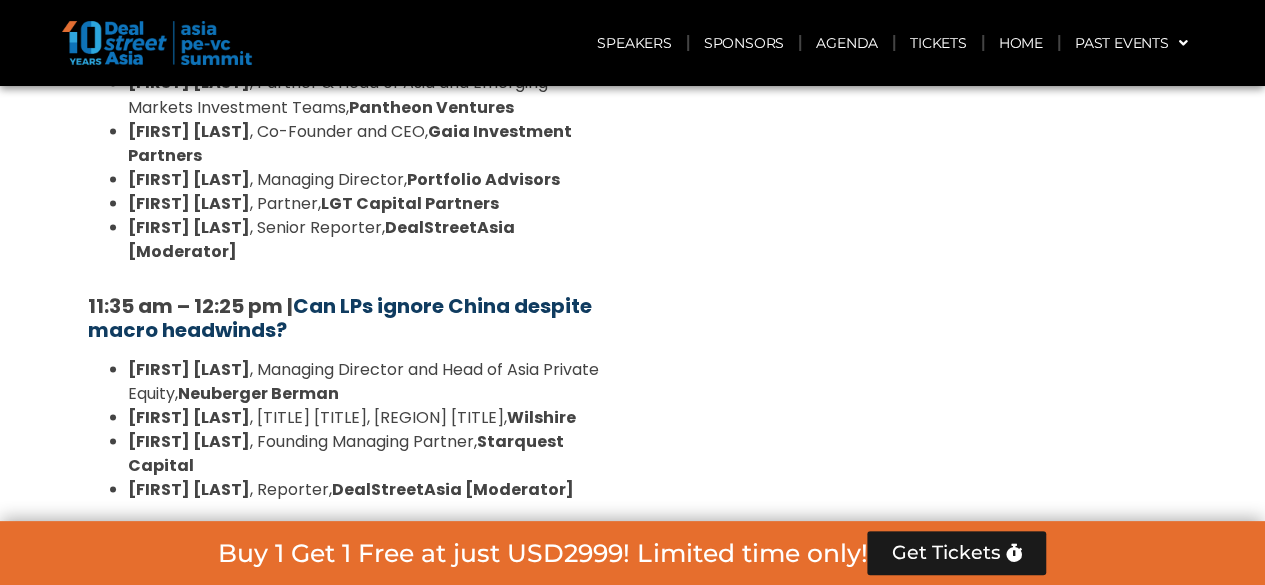 click on "Can LPs ignore China despite macro headwinds?" at bounding box center (340, 317) 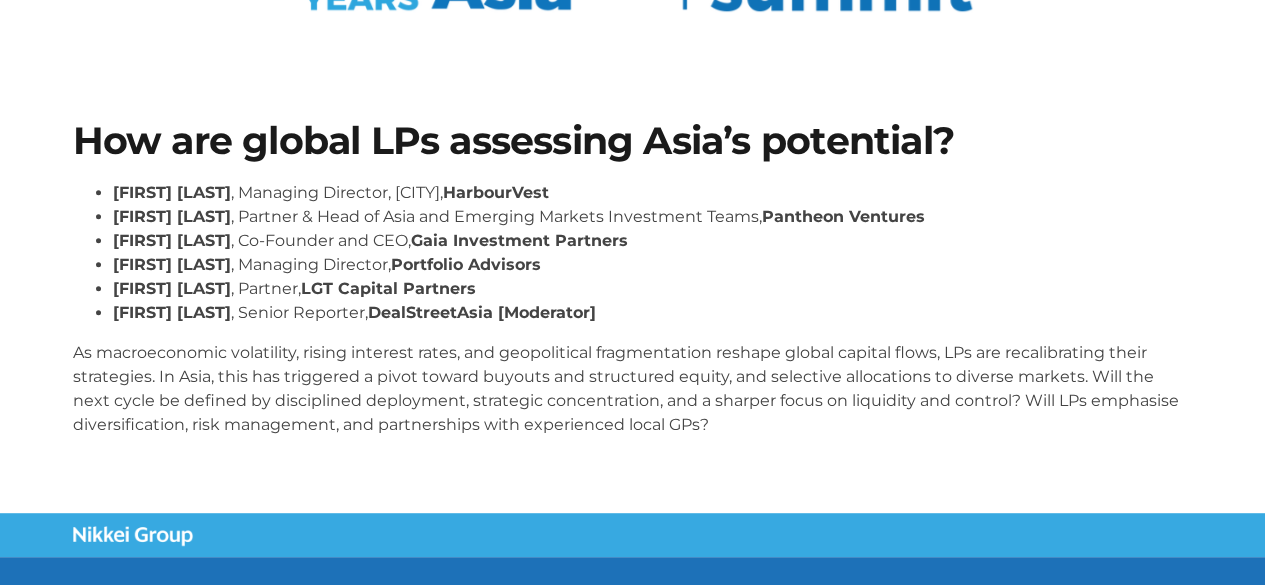 scroll, scrollTop: 400, scrollLeft: 0, axis: vertical 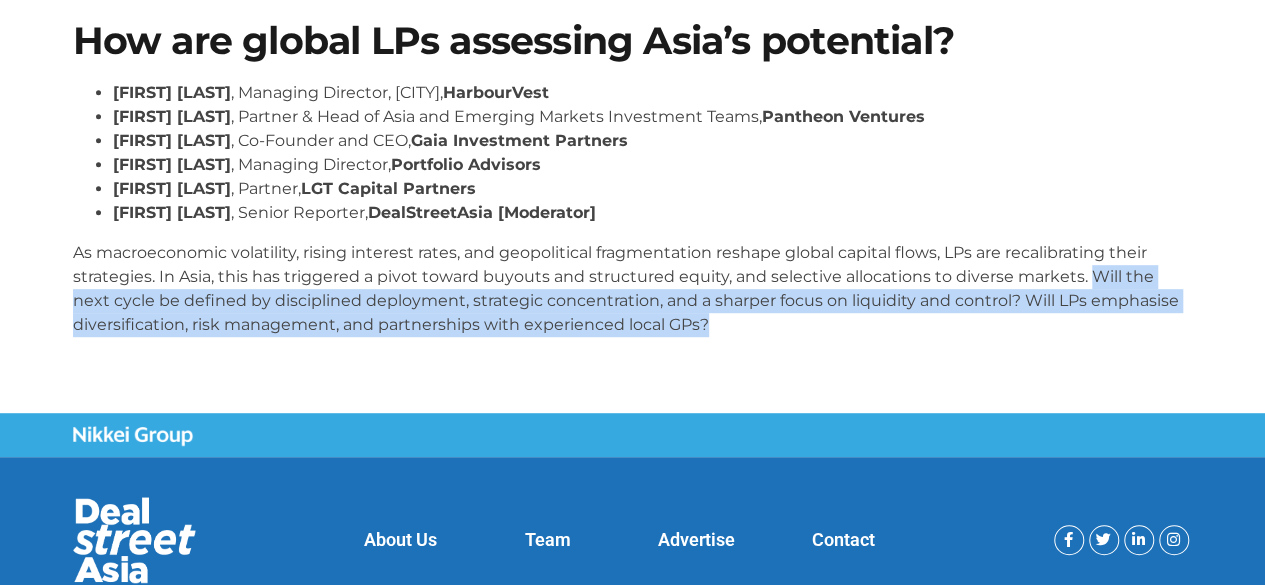 drag, startPoint x: 1088, startPoint y: 278, endPoint x: 1106, endPoint y: 319, distance: 44.777225 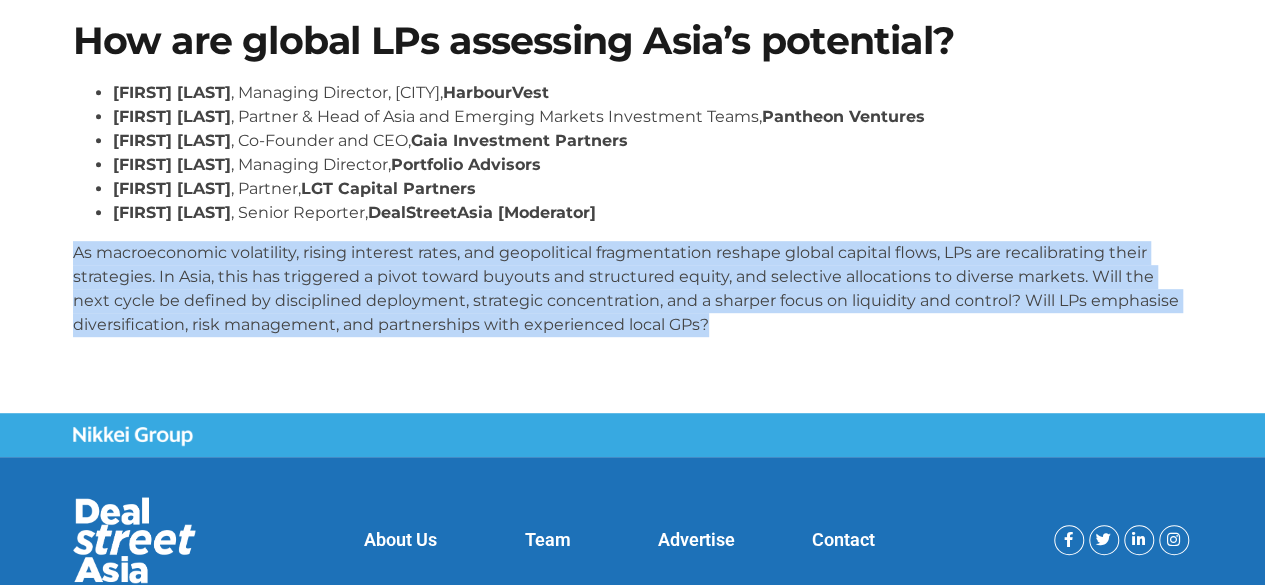 drag, startPoint x: 76, startPoint y: 258, endPoint x: 708, endPoint y: 327, distance: 635.75543 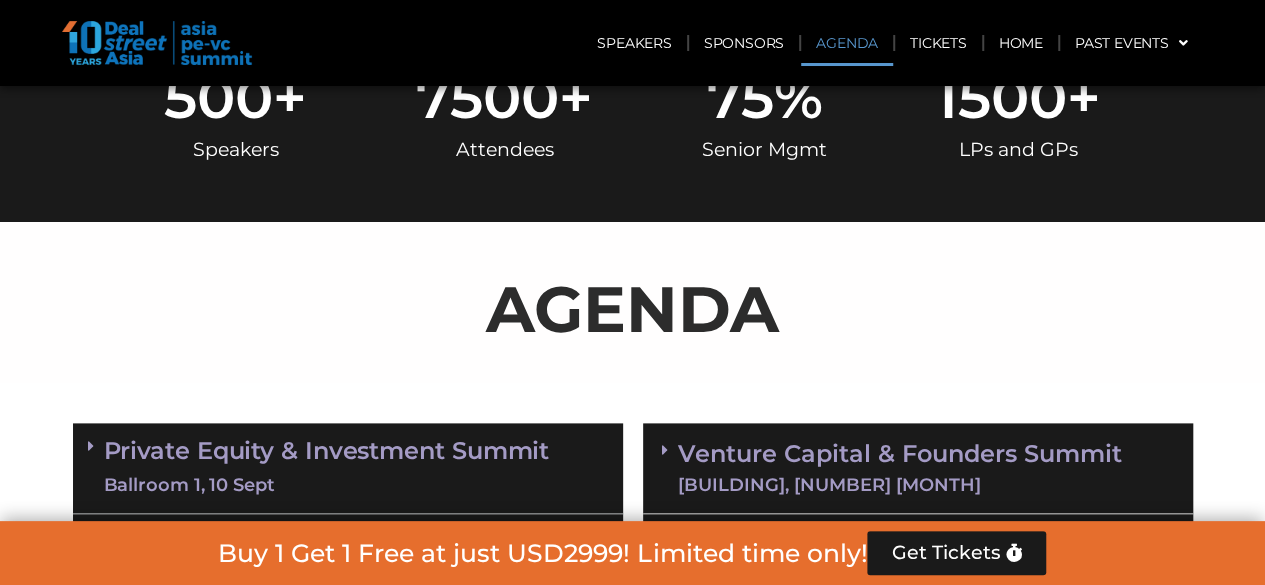 scroll, scrollTop: 1346, scrollLeft: 0, axis: vertical 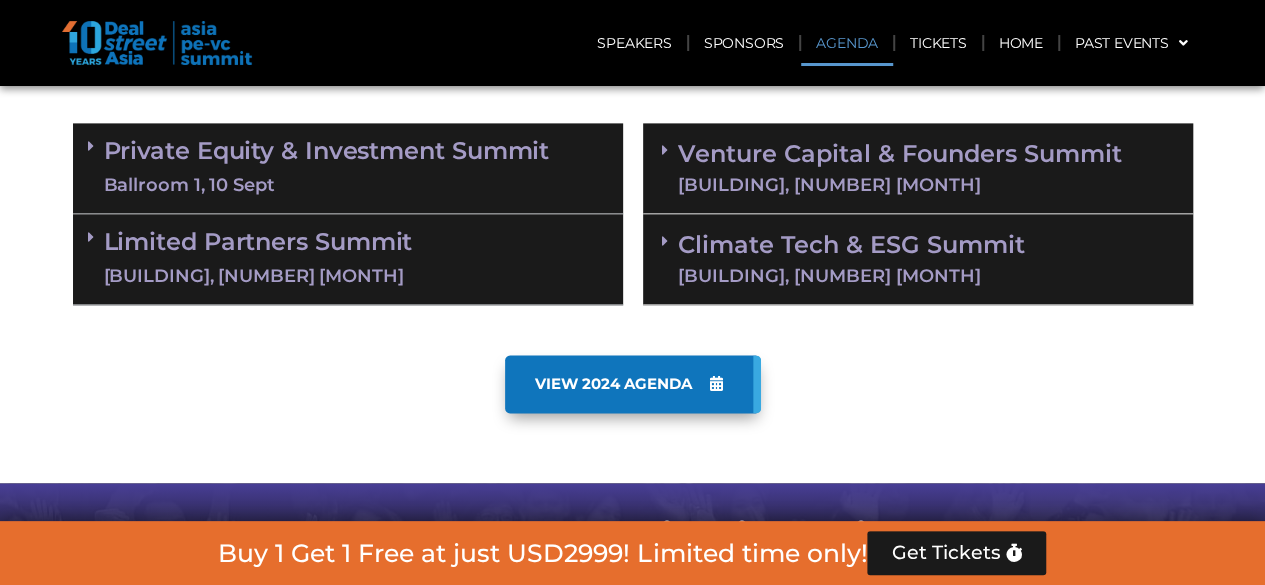 click on "Limited Partners Summit  Ballroom 2, 10 Sept" at bounding box center [348, 258] 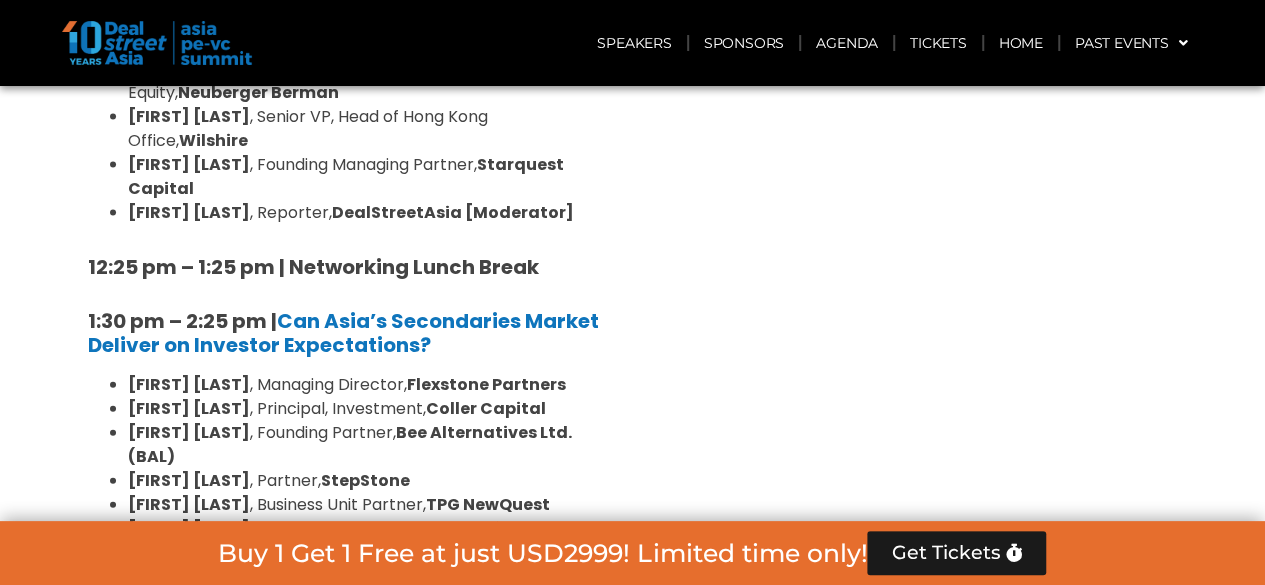 scroll, scrollTop: 2046, scrollLeft: 0, axis: vertical 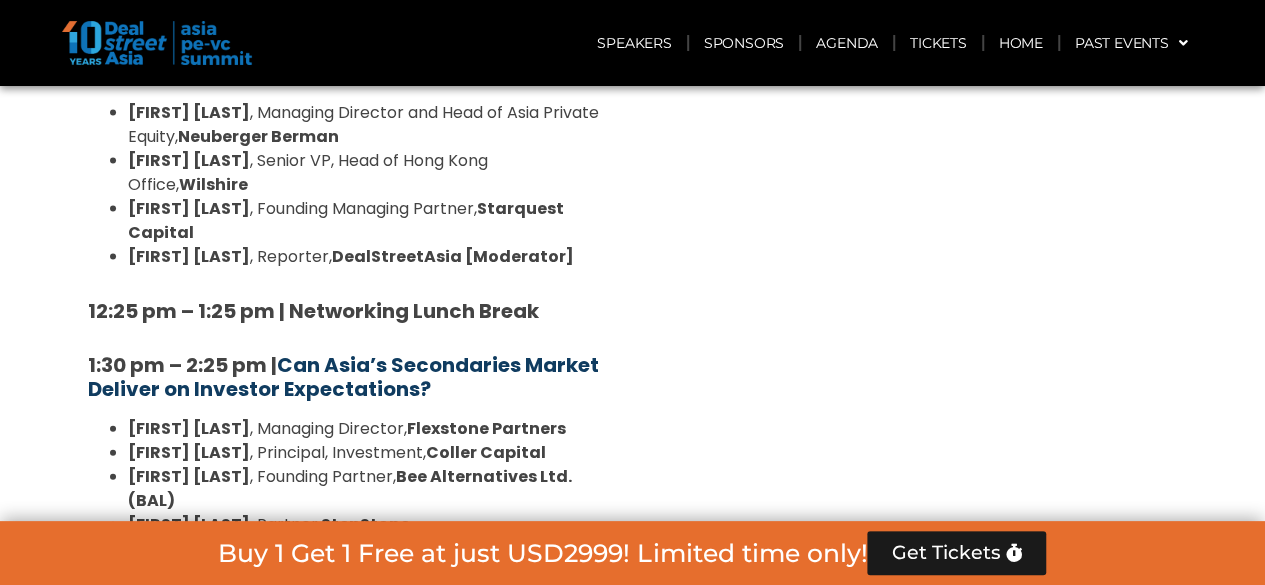 click on "Can Asia’s Secondaries Market Deliver on Investor Expectations?" at bounding box center [343, 377] 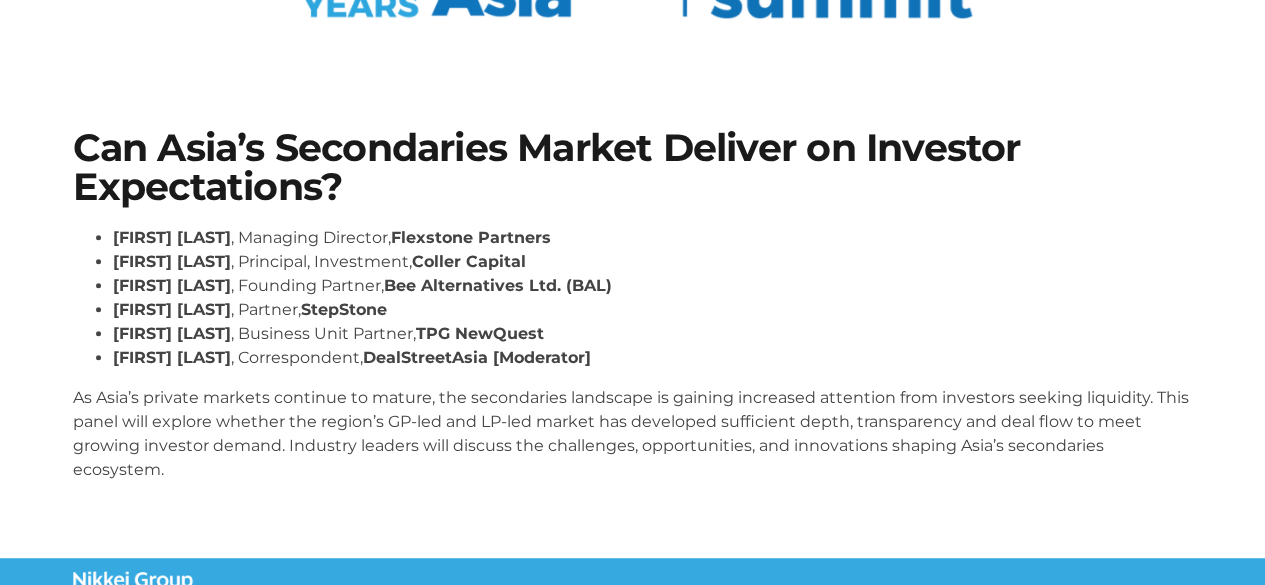 scroll, scrollTop: 300, scrollLeft: 0, axis: vertical 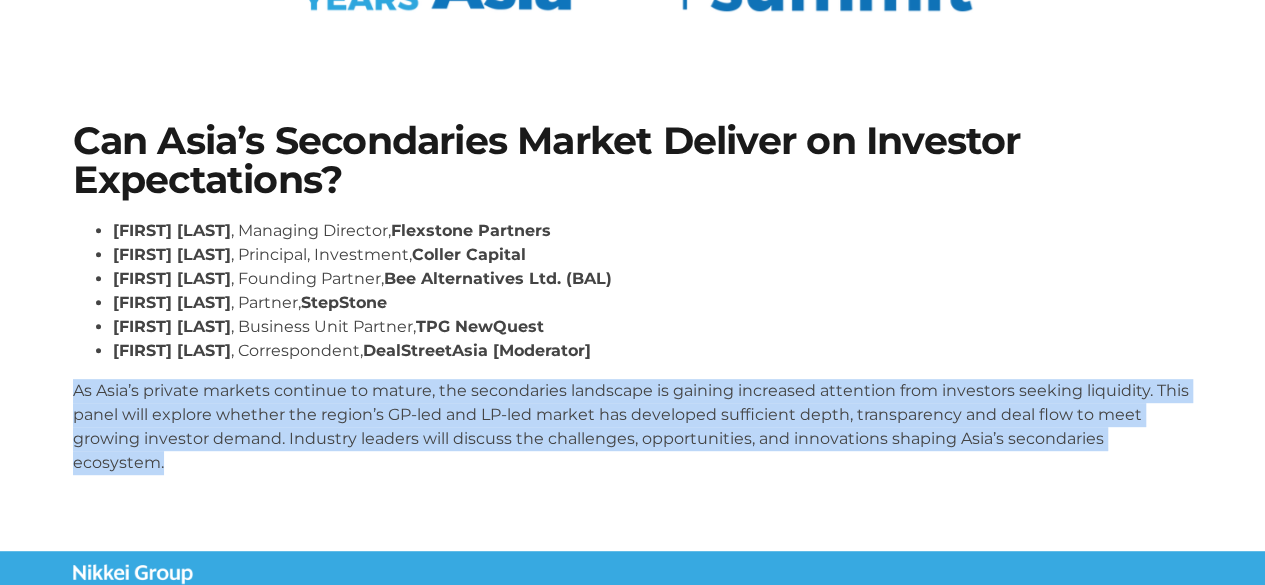 drag, startPoint x: 72, startPoint y: 387, endPoint x: 204, endPoint y: 456, distance: 148.9463 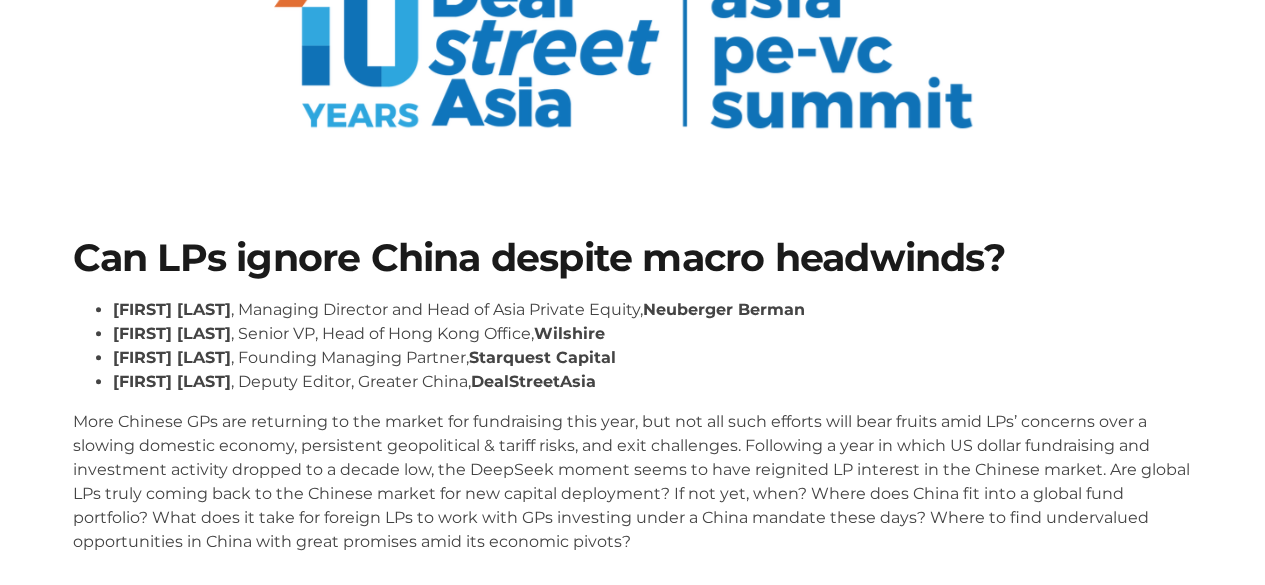 scroll, scrollTop: 300, scrollLeft: 0, axis: vertical 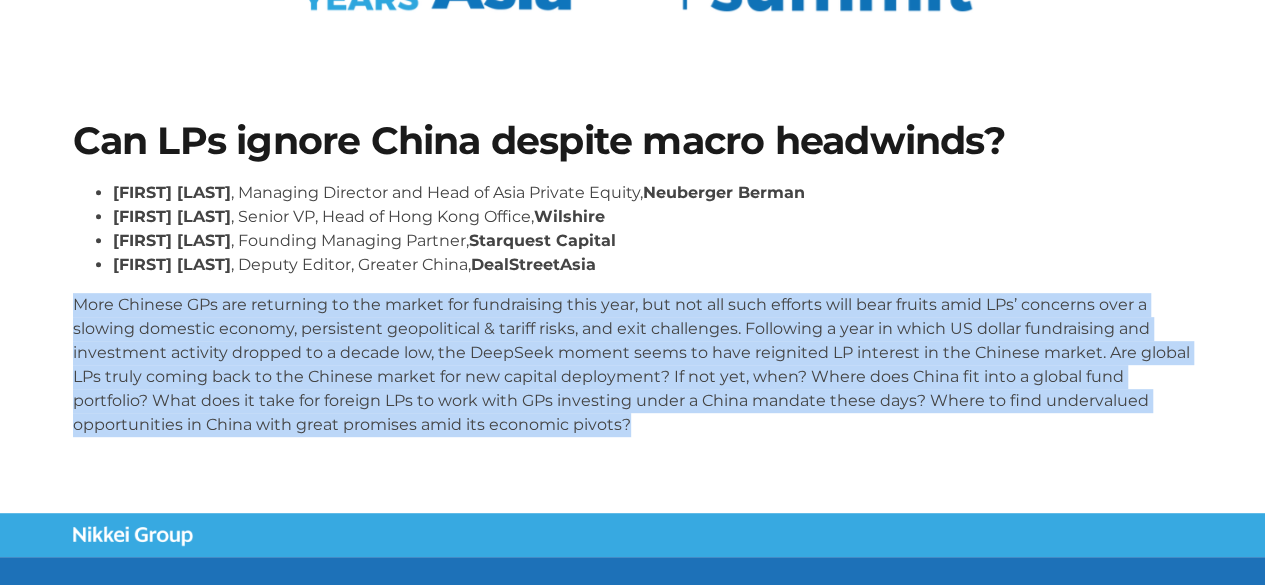 drag, startPoint x: 72, startPoint y: 303, endPoint x: 724, endPoint y: 436, distance: 665.42694 